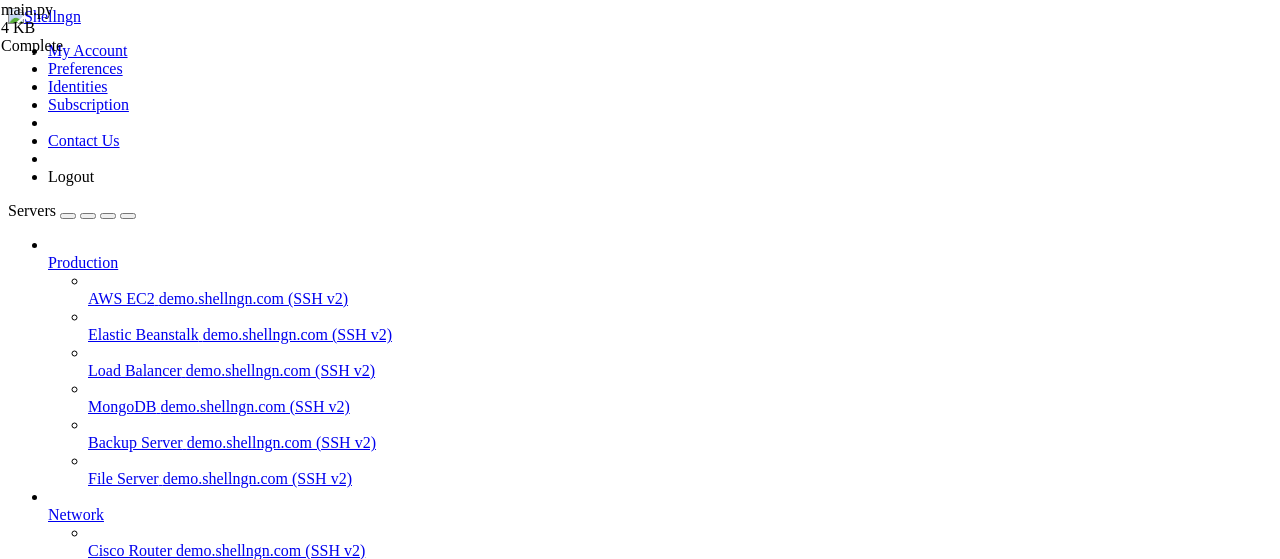 scroll, scrollTop: 0, scrollLeft: 0, axis: both 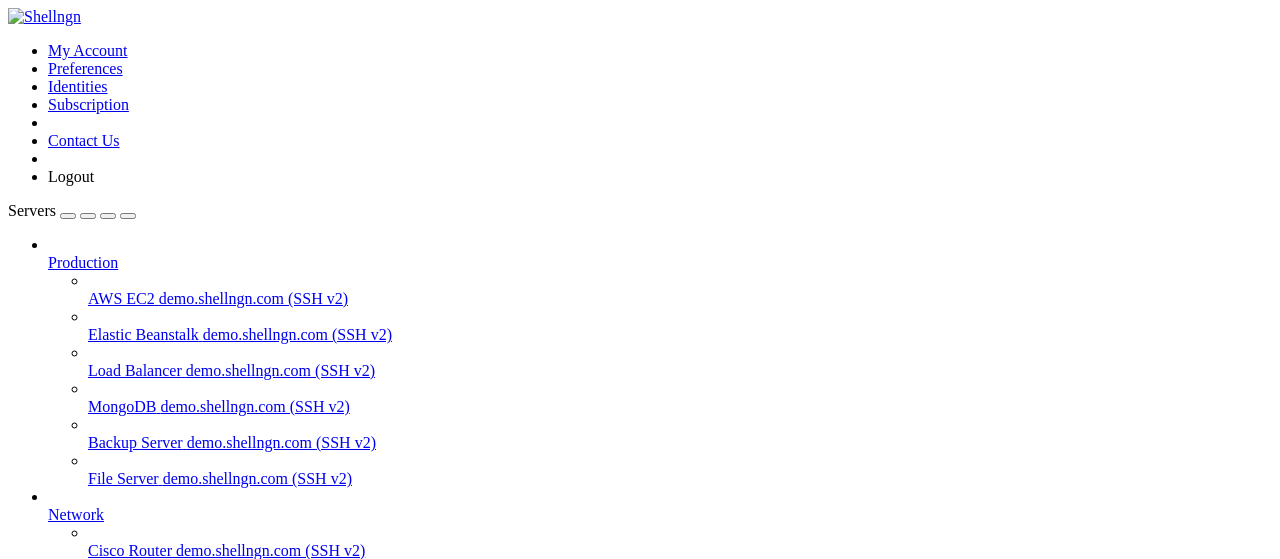 click on "77.110.122.0 (SSH v2)" at bounding box center (151, 730) 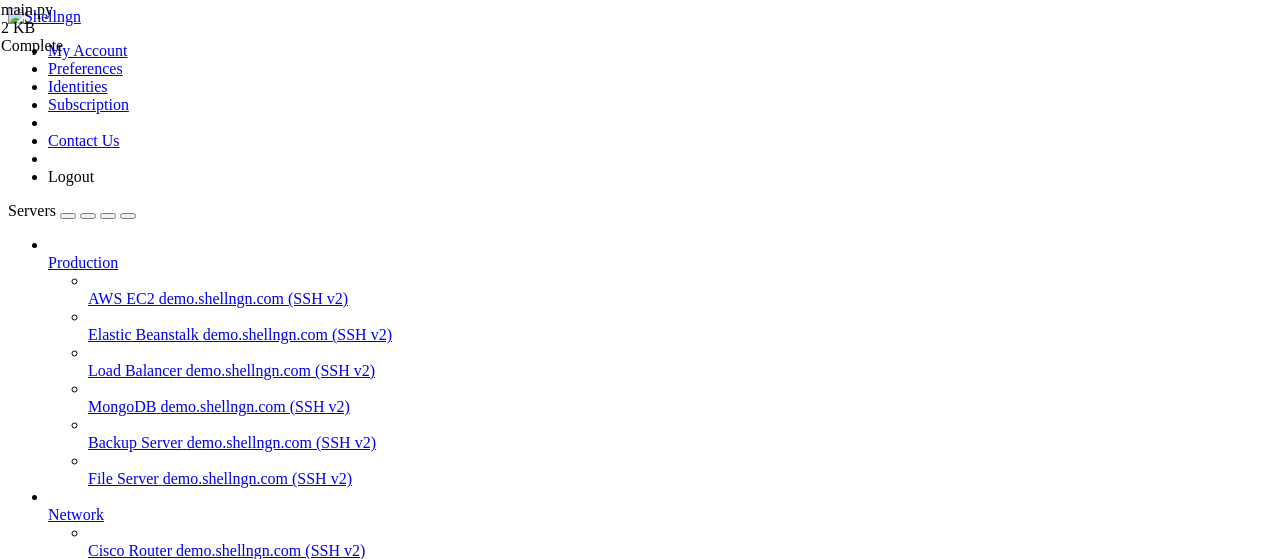 scroll, scrollTop: 652, scrollLeft: 0, axis: vertical 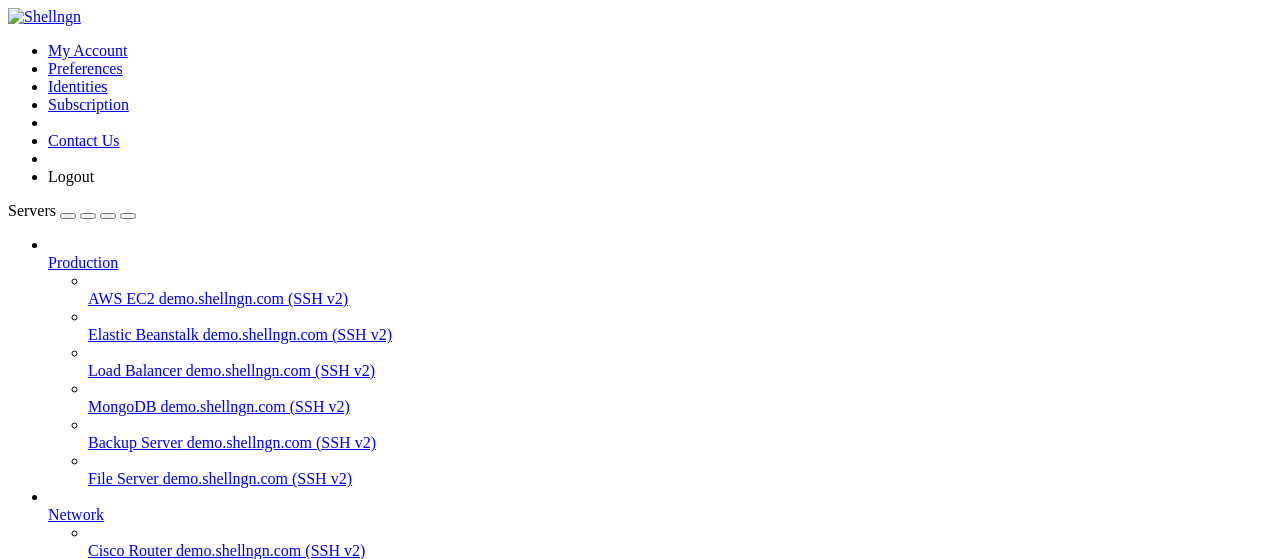 click on "" at bounding box center [660, 889] 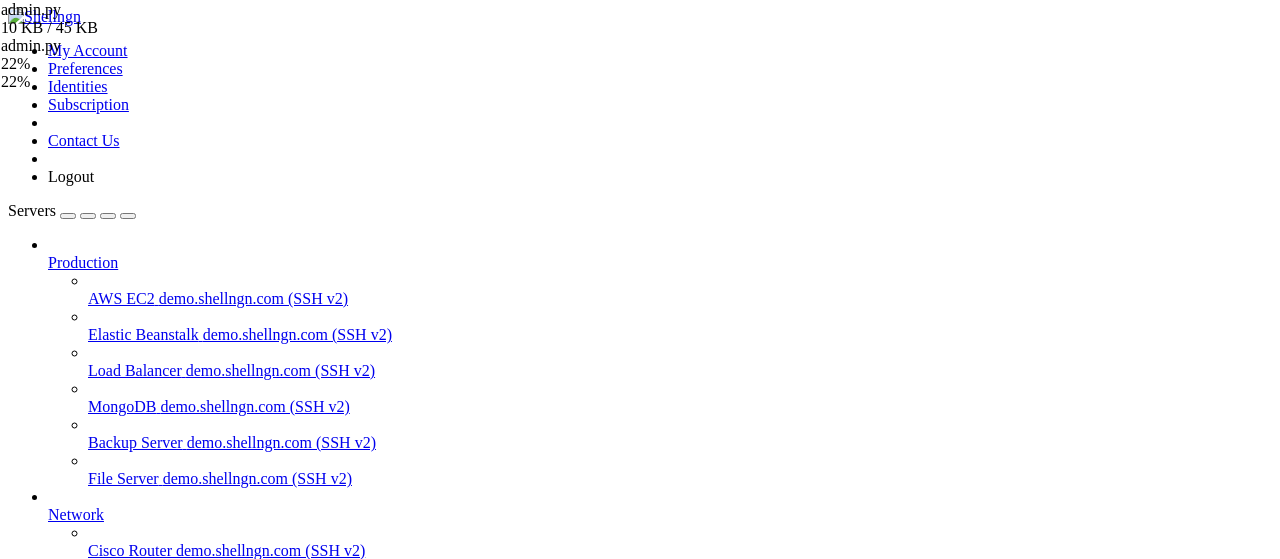 click on "ботики" at bounding box center [72, 870] 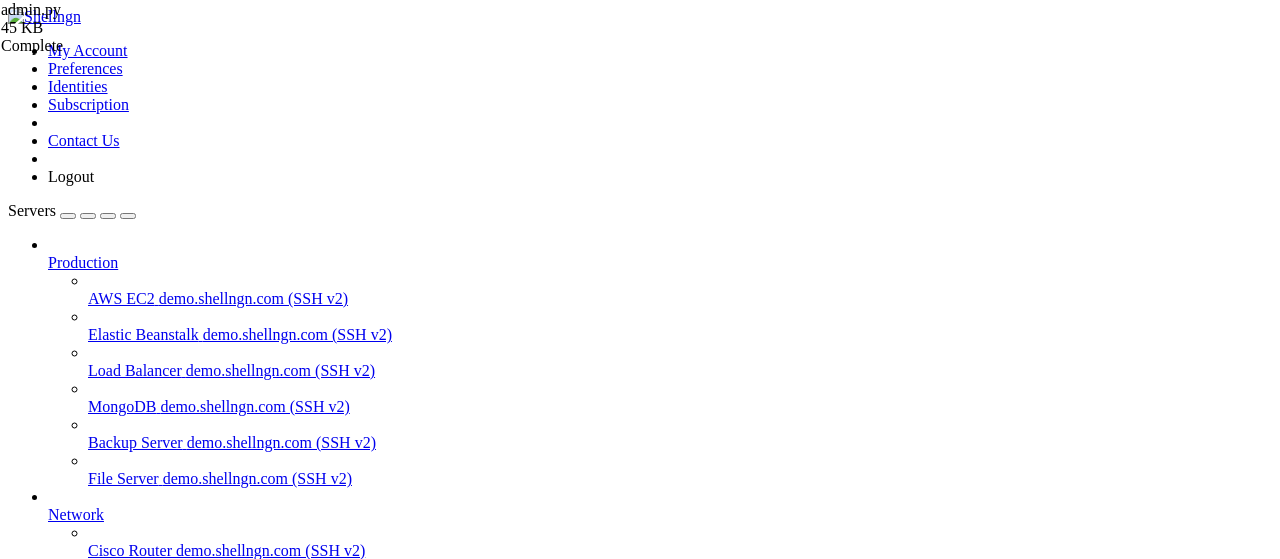 scroll, scrollTop: 117, scrollLeft: 0, axis: vertical 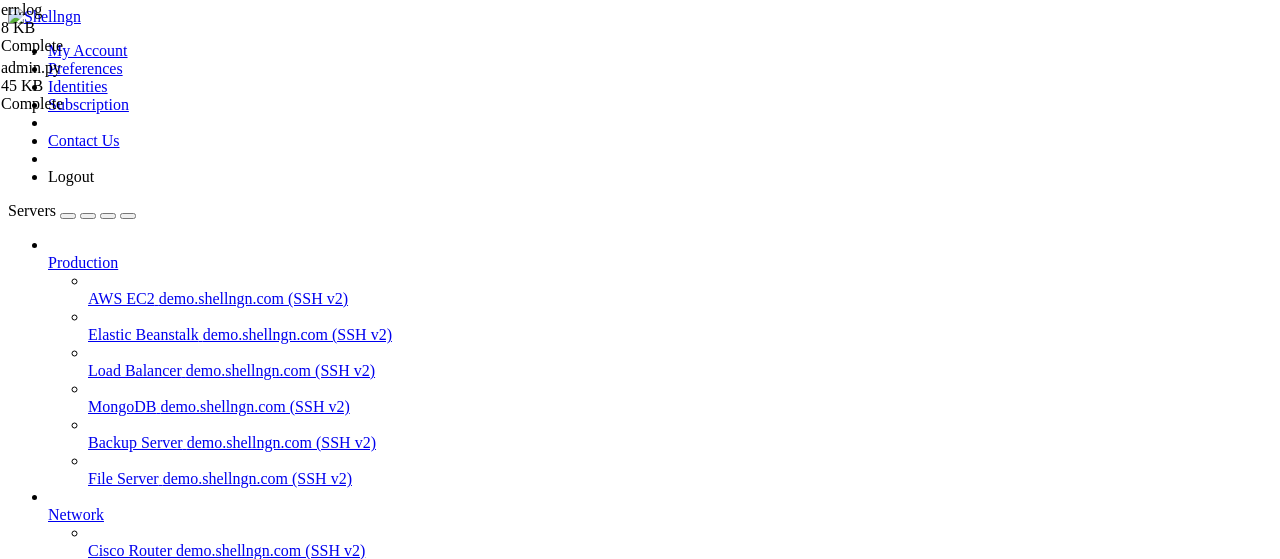 click on "[DATE] [TIME] (async_telebot.py:592 MainThread) ERROR - TeleBot: "A request to the Telegram API was unsuccessful. Error code: 400. Description: Bad Request: query is too old and response timeout expired or query ID is invalid" [DATE] [TIME] (async_telebot.py:592 MainThread) ERROR - TeleBot: "A request to the Telegram API was unsuccessful. Error code: 403. Description: Forbidden: bot was blocked by the user" [DATE] [TIME] (async_telebot.py:592 MainThread) ERROR - TeleBot: "module 'datetime' has no attribute 'now'" [DATE] [TIME] (async_telebot.py:592 MainThread) ERROR - TeleBot: "cannot unpack non-iterable bool object" [DATE] [TIME] (async_telebot.py:592 MainThread) ERROR - TeleBot: "cannot unpack non-iterable bool object" [DATE] [TIME] (async_telebot.py:592 MainThread) ERROR - TeleBot: "cannot unpack non-iterable bool object" [DATE] [TIME] (async_telebot.py:592 MainThread) ERROR - TeleBot: "cannot unpack non-iterable bool object"" at bounding box center [765, 2100] 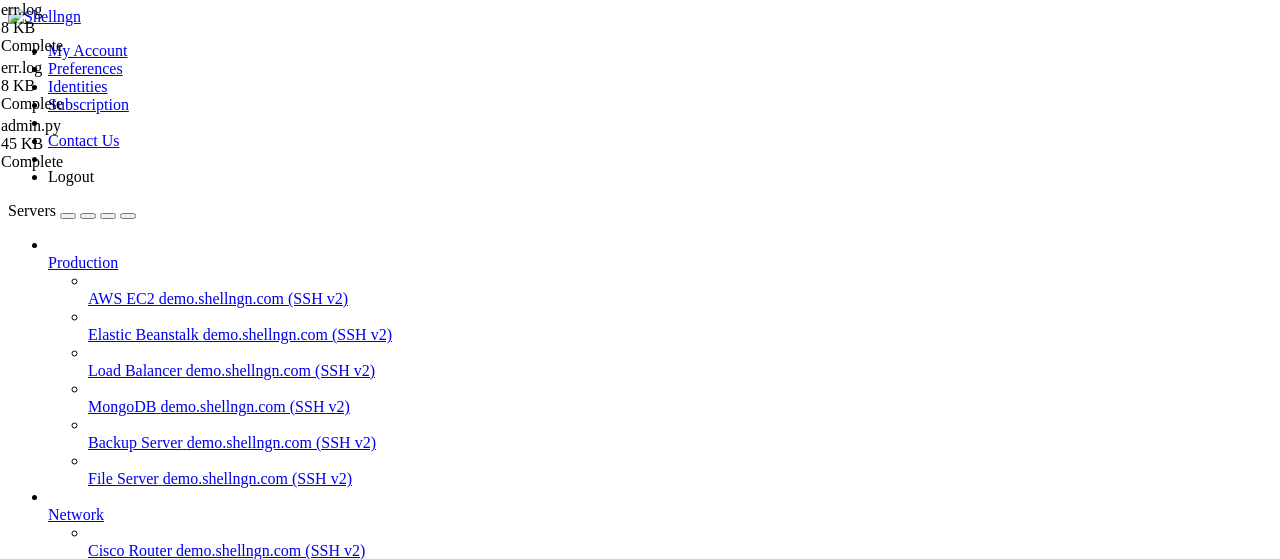 scroll, scrollTop: 260, scrollLeft: 0, axis: vertical 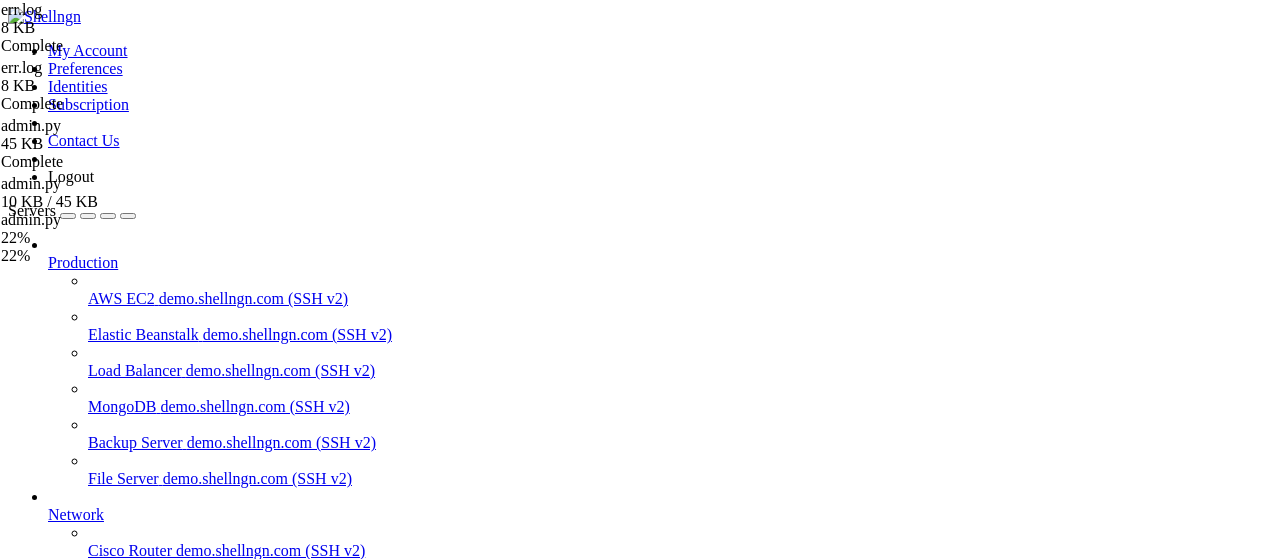 click on "ботики" at bounding box center [72, 870] 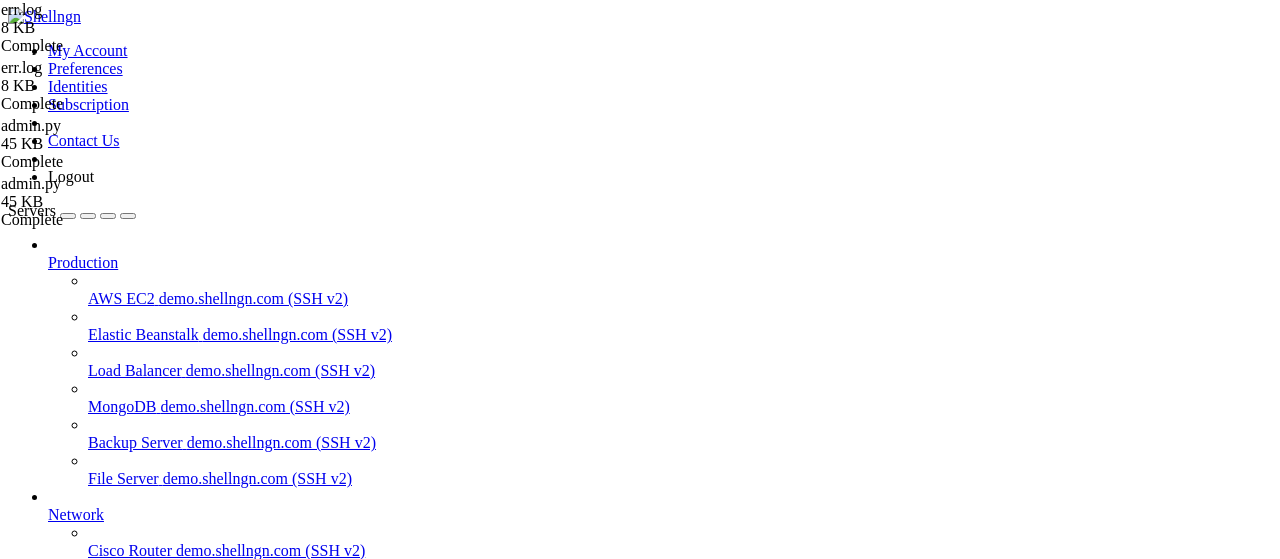 scroll, scrollTop: 0, scrollLeft: 0, axis: both 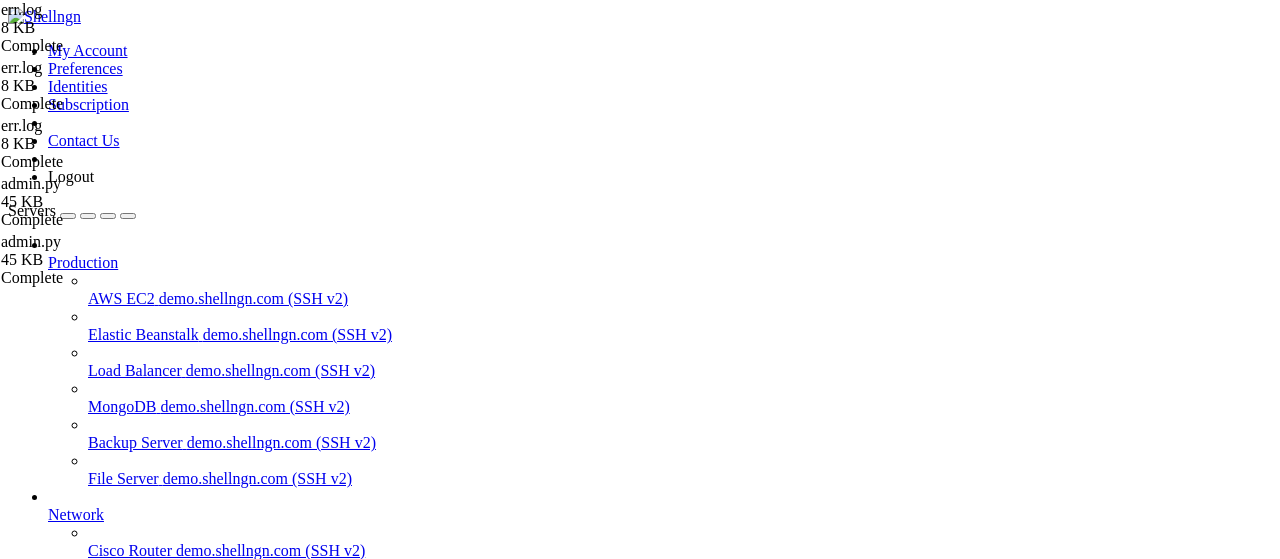 drag, startPoint x: 1184, startPoint y: 510, endPoint x: 296, endPoint y: 509, distance: 888.00055 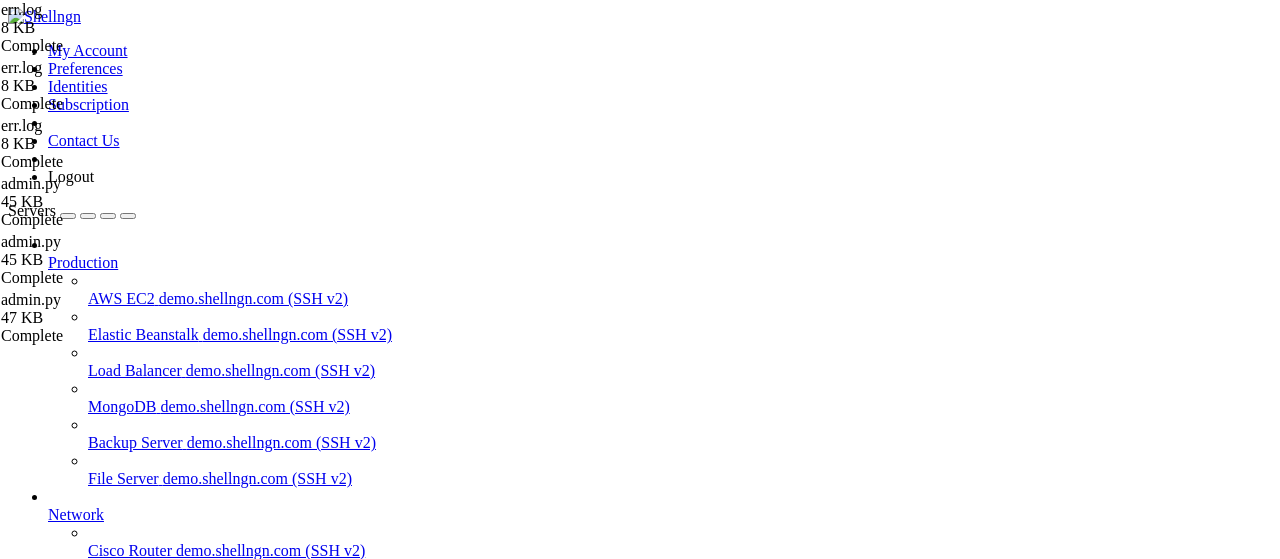 click on "ботики
" at bounding box center [660, 880] 